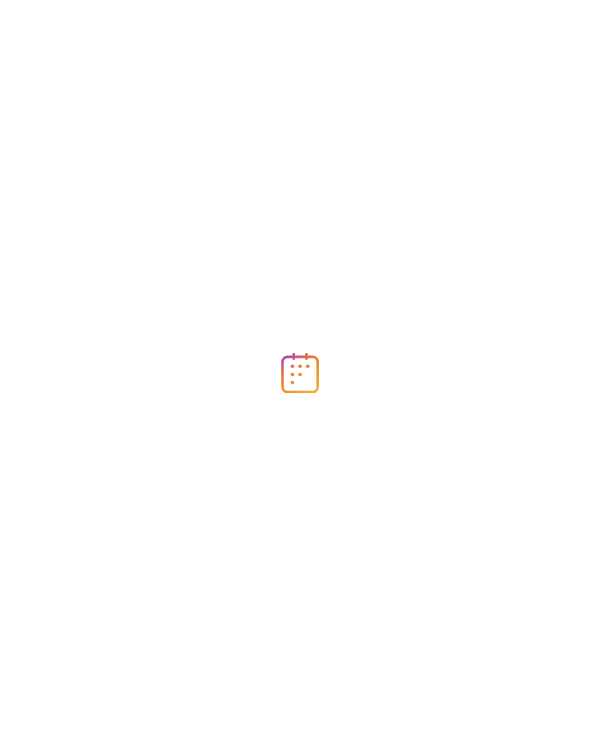 scroll, scrollTop: 0, scrollLeft: 0, axis: both 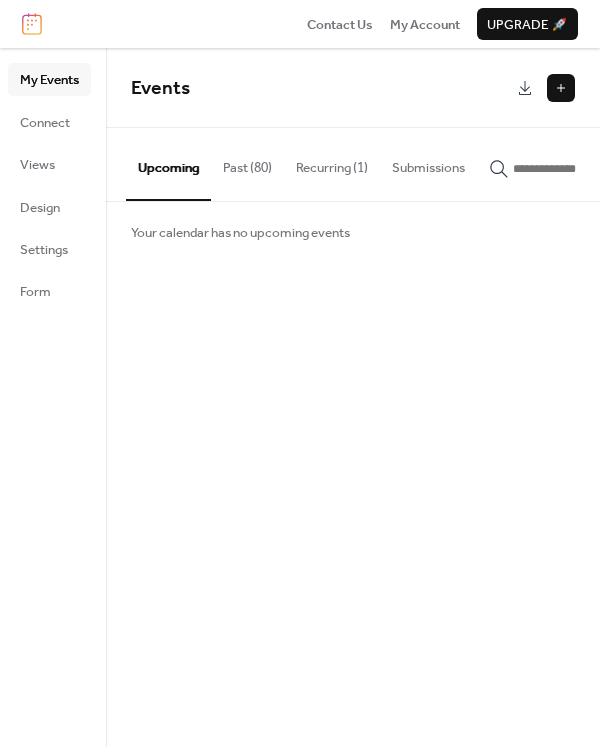 click on "Past  (80)" at bounding box center (247, 163) 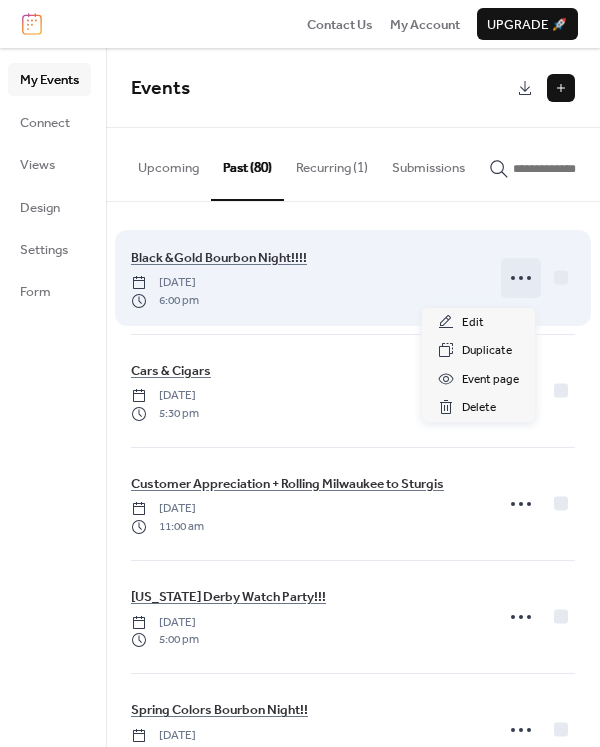 click 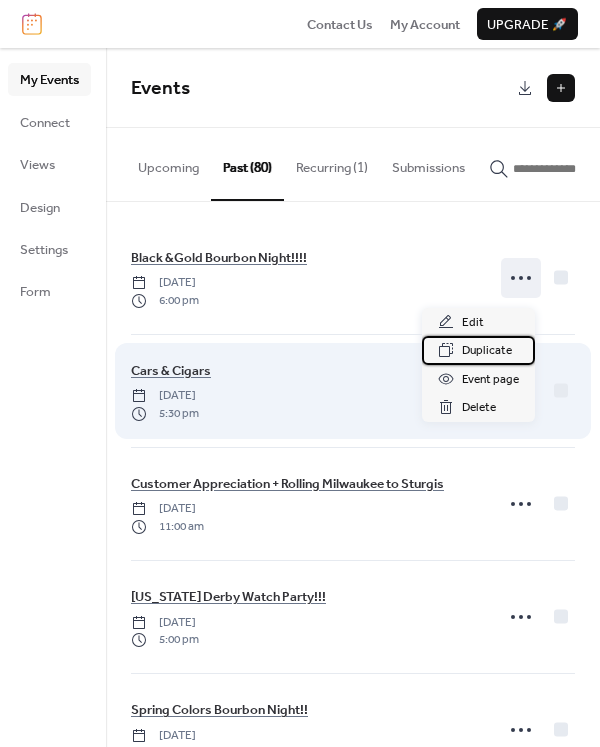 click on "Duplicate" at bounding box center (487, 351) 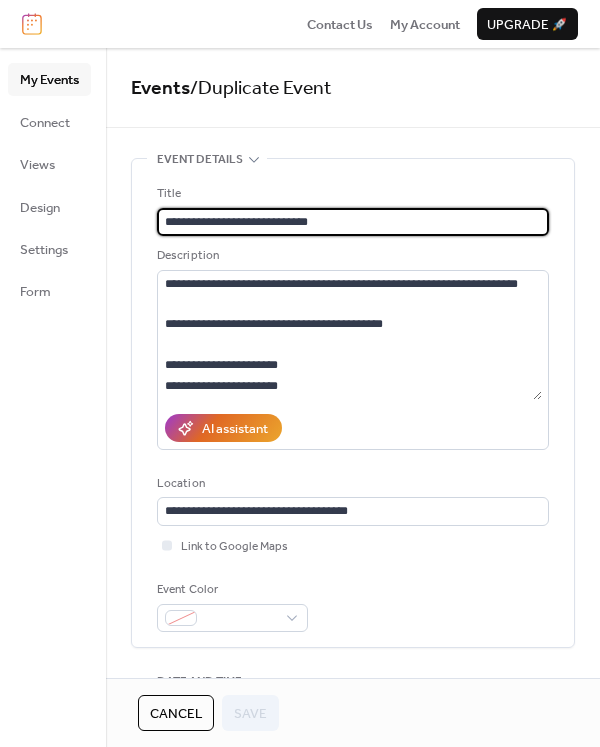 drag, startPoint x: 227, startPoint y: 222, endPoint x: 150, endPoint y: 224, distance: 77.02597 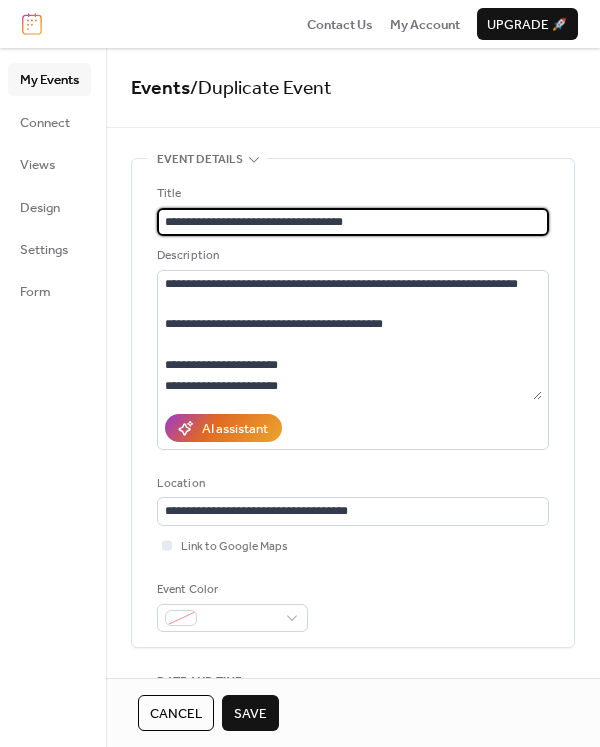 type on "**********" 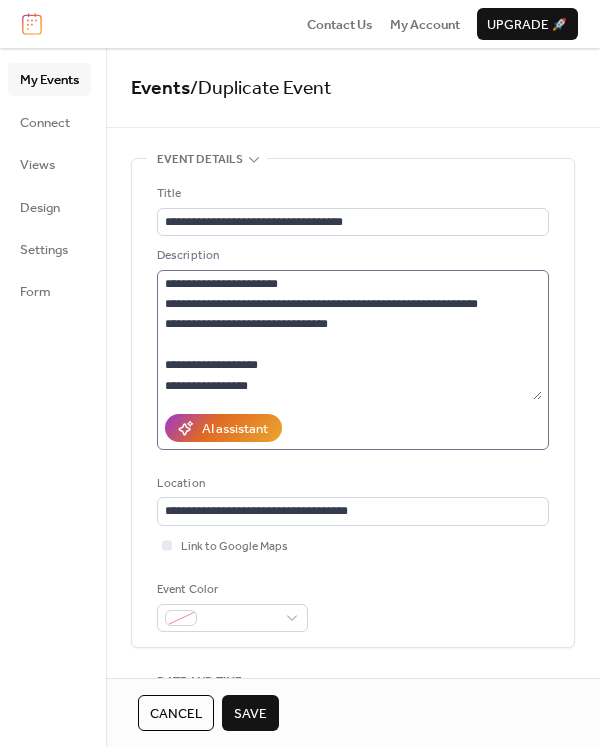 scroll, scrollTop: 22, scrollLeft: 0, axis: vertical 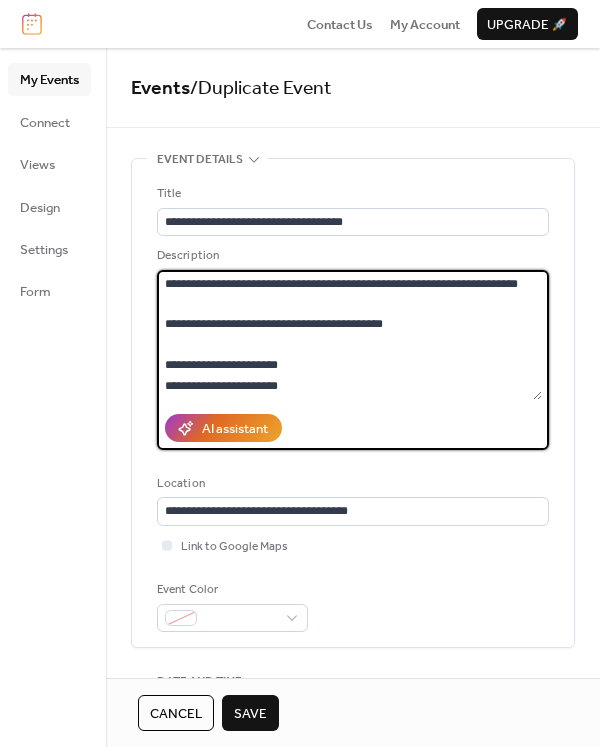 drag, startPoint x: 370, startPoint y: 319, endPoint x: 103, endPoint y: 249, distance: 276.02356 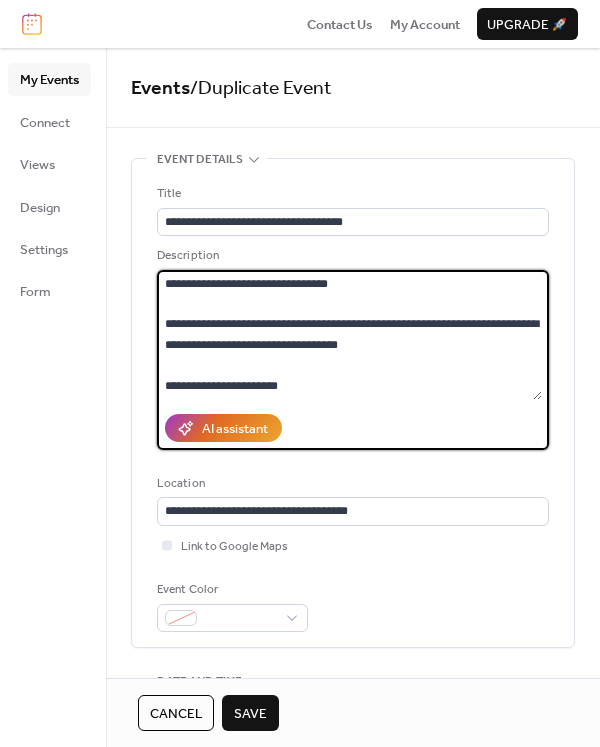 click on "**********" at bounding box center [349, 335] 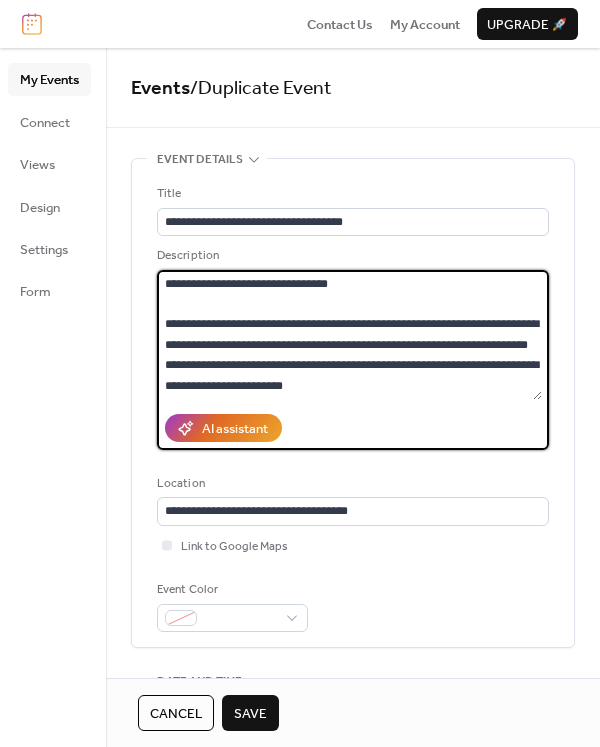 click on "**********" at bounding box center [349, 335] 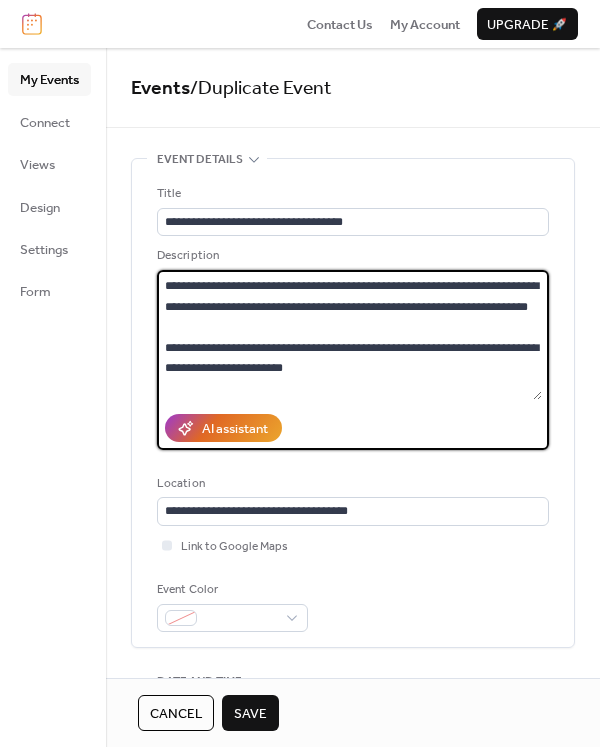 scroll, scrollTop: 58, scrollLeft: 0, axis: vertical 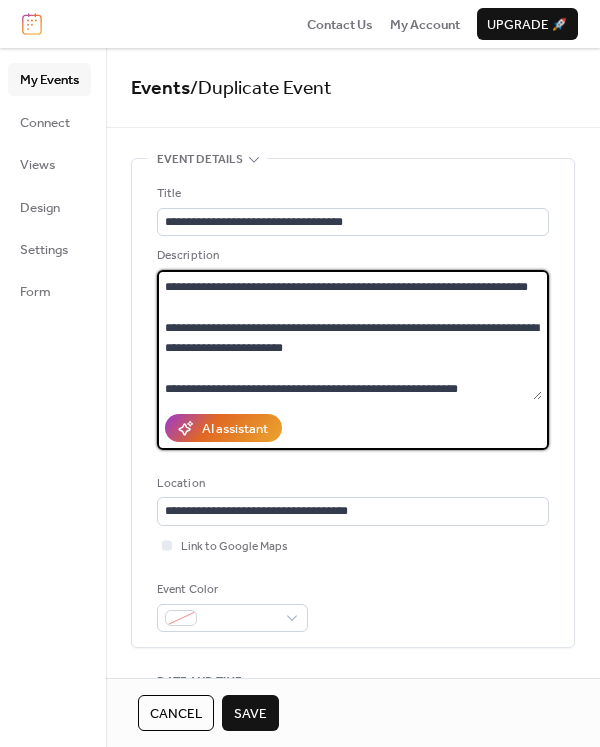 click on "**********" at bounding box center [349, 335] 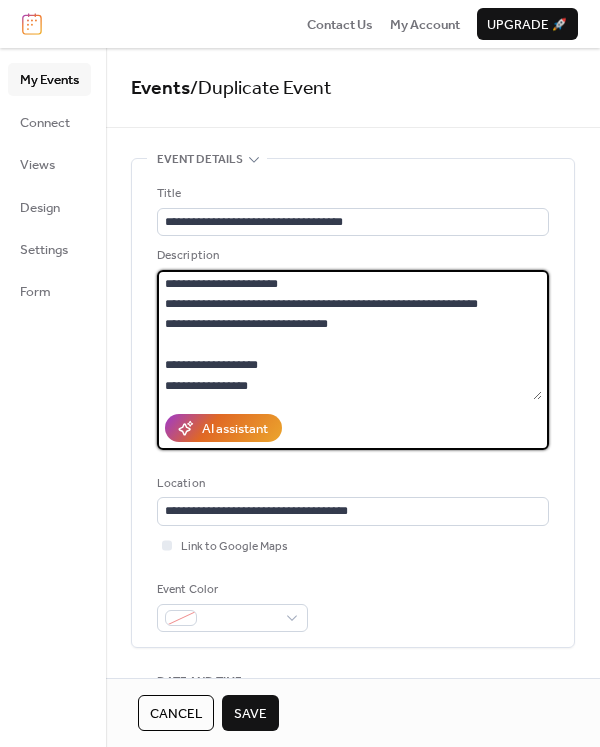 scroll, scrollTop: 104, scrollLeft: 0, axis: vertical 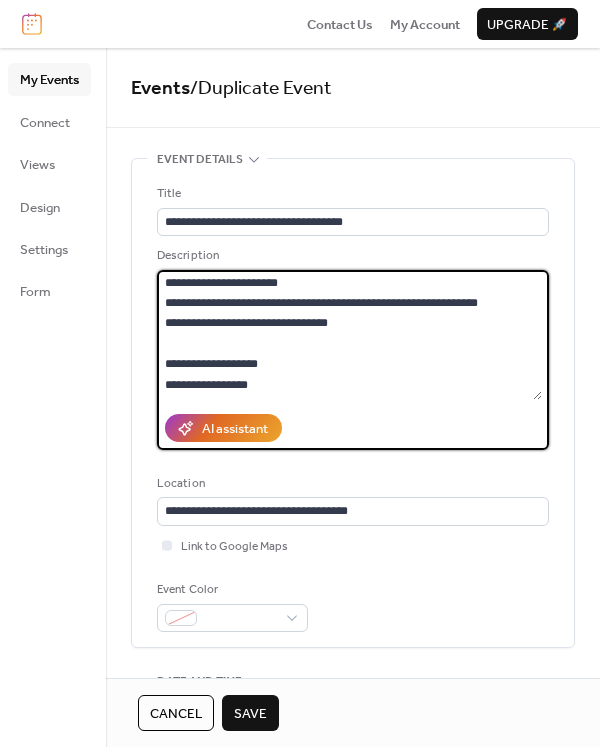 drag, startPoint x: 400, startPoint y: 394, endPoint x: 222, endPoint y: 385, distance: 178.22739 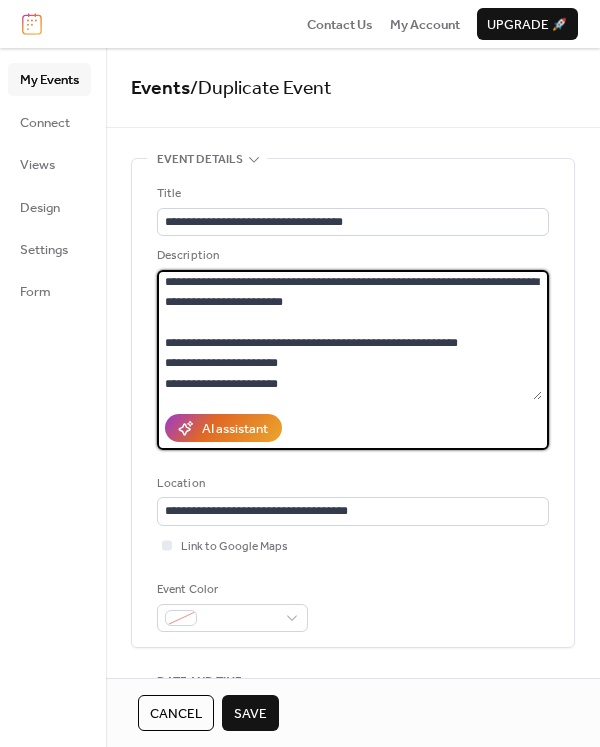 scroll, scrollTop: 204, scrollLeft: 0, axis: vertical 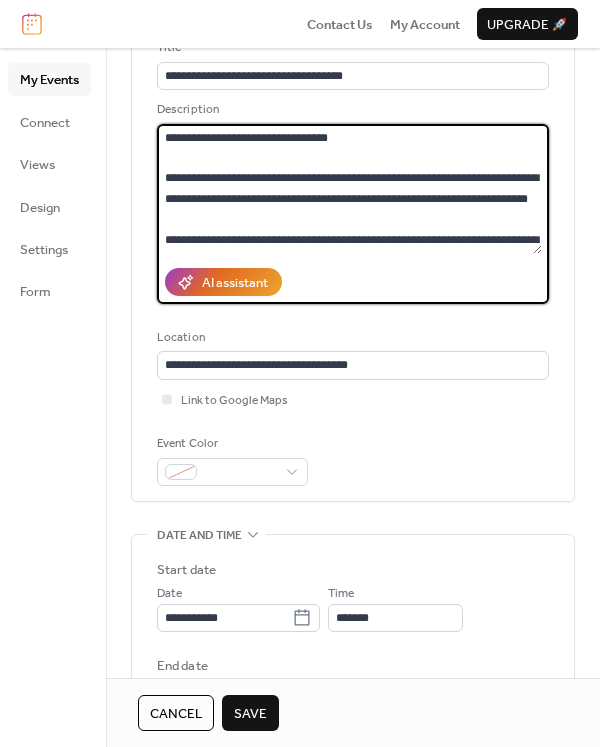 drag, startPoint x: 343, startPoint y: 189, endPoint x: 110, endPoint y: 66, distance: 263.47296 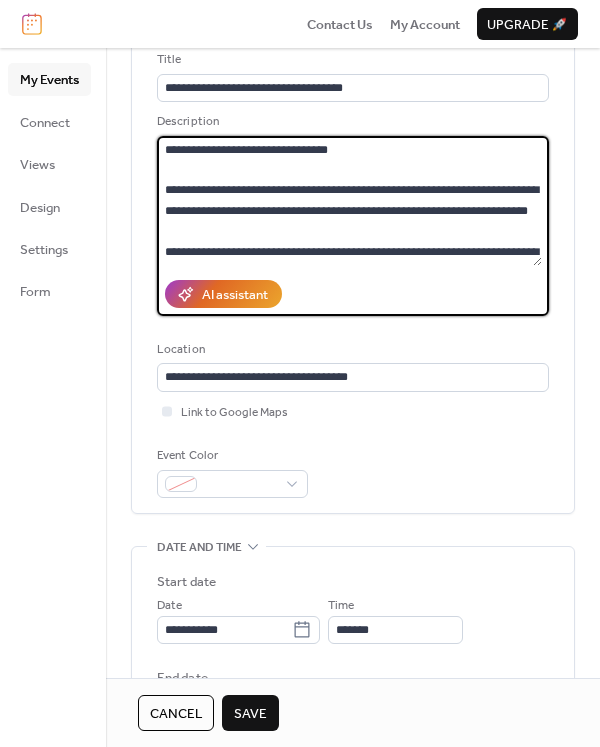 type on "**********" 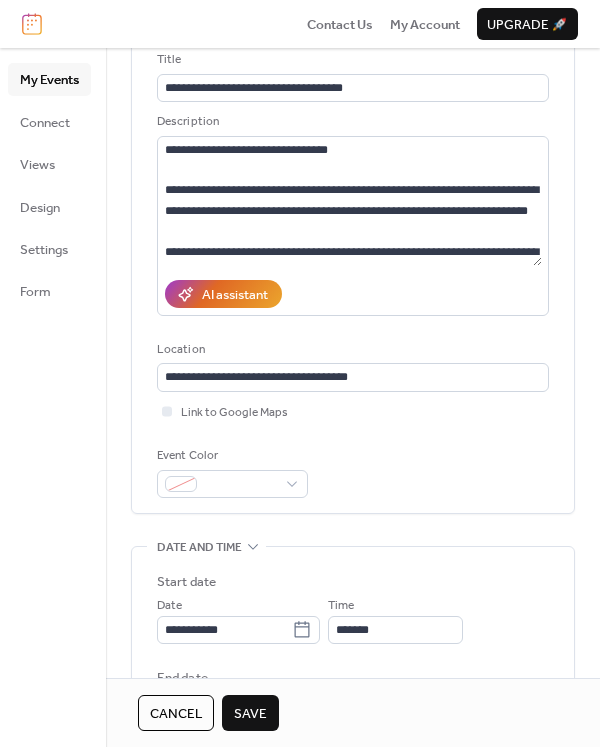 scroll, scrollTop: 234, scrollLeft: 0, axis: vertical 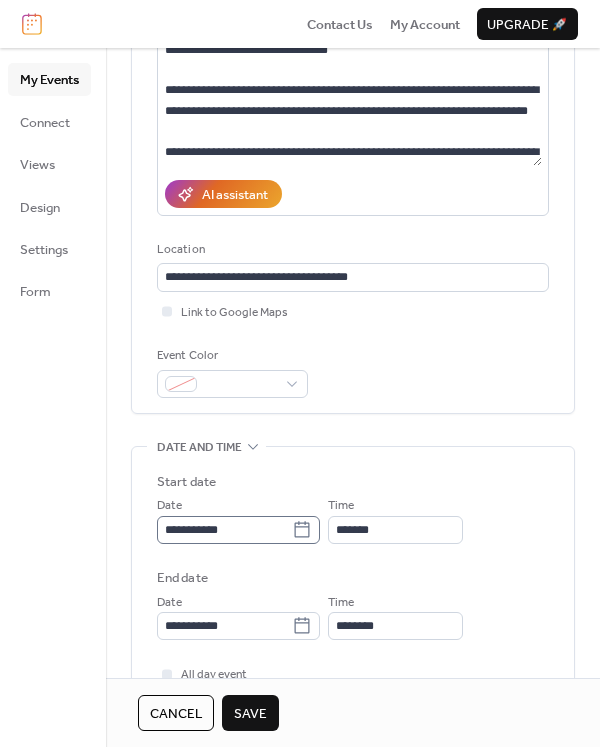 click on "**********" at bounding box center (300, 373) 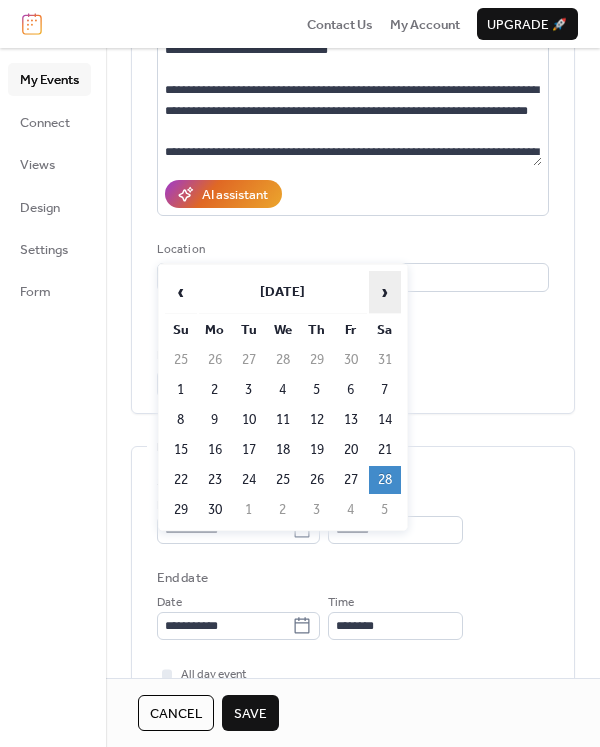 click on "›" at bounding box center [385, 292] 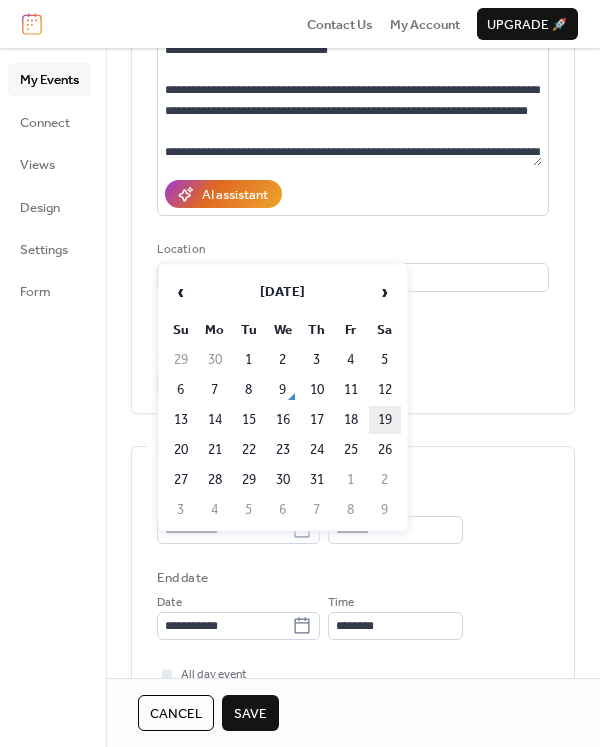 click on "19" at bounding box center (385, 420) 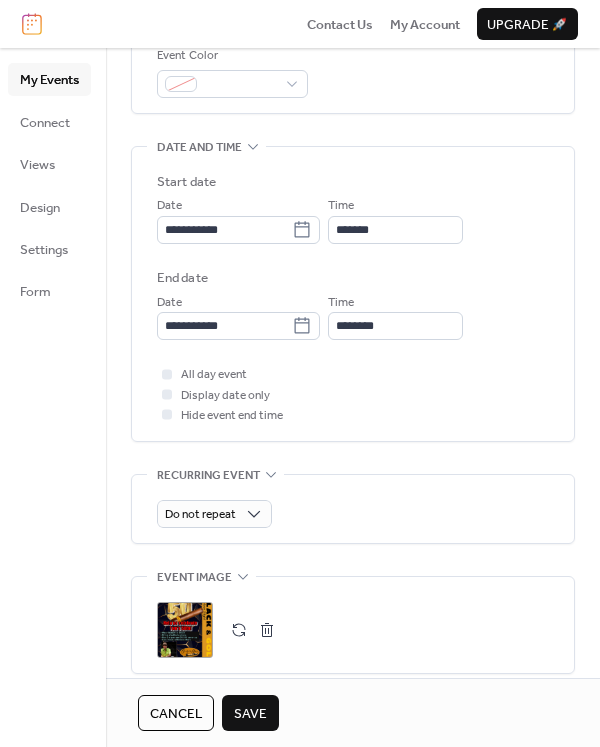 scroll, scrollTop: 634, scrollLeft: 0, axis: vertical 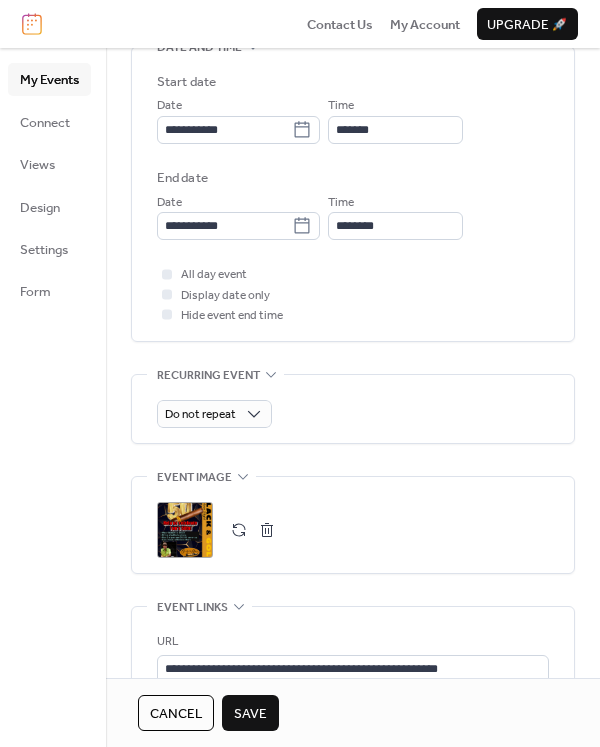 click on ";" at bounding box center [185, 530] 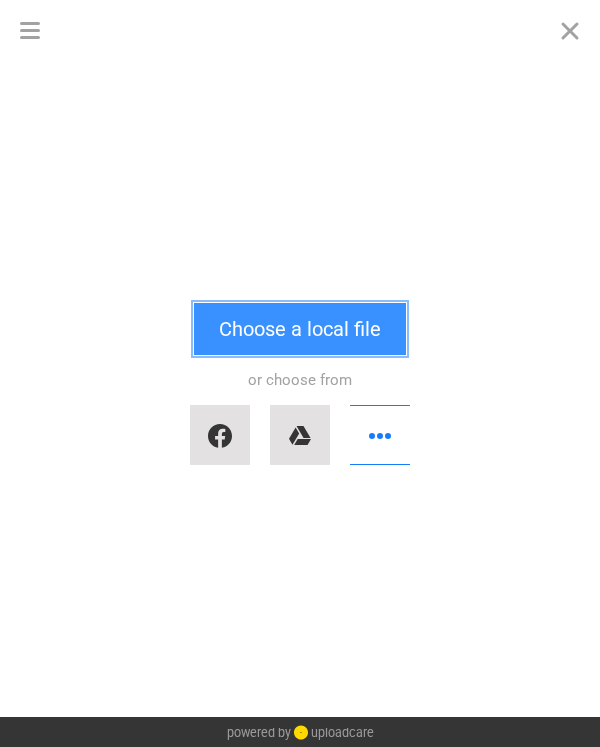 click on "Choose a local file" at bounding box center [300, 329] 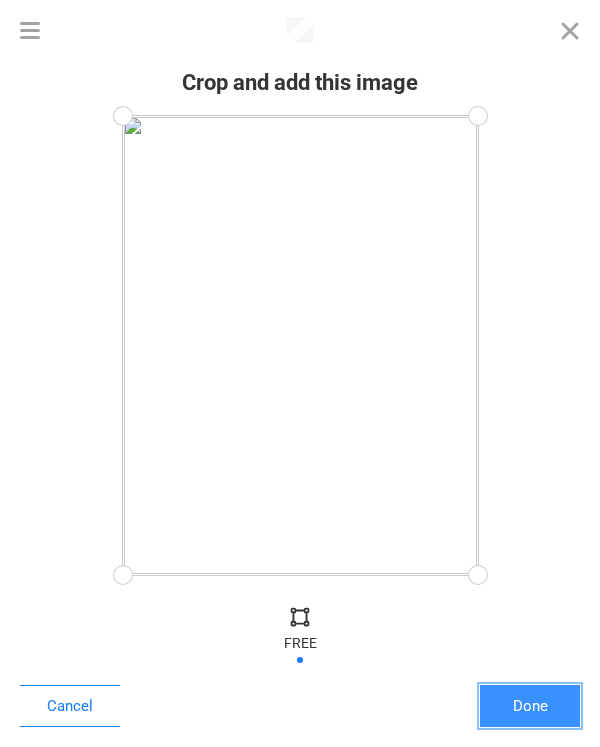 click on "Done" at bounding box center [530, 706] 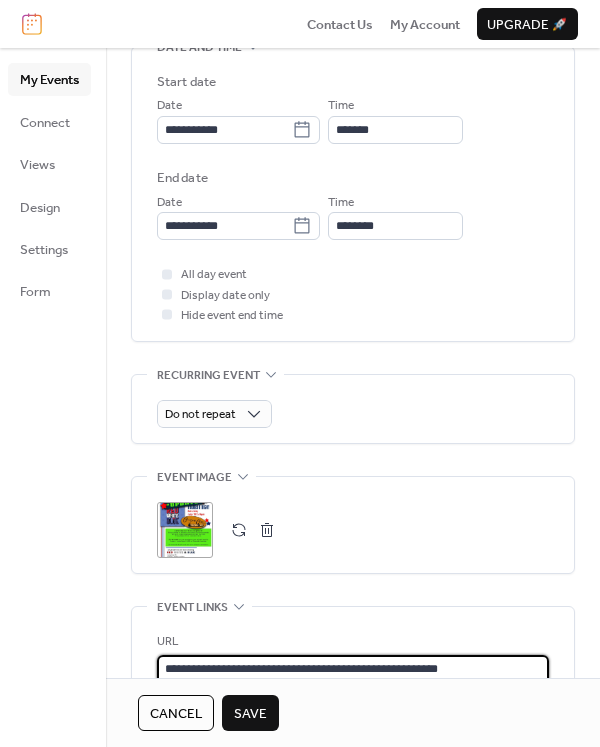 click on "**********" at bounding box center (353, 669) 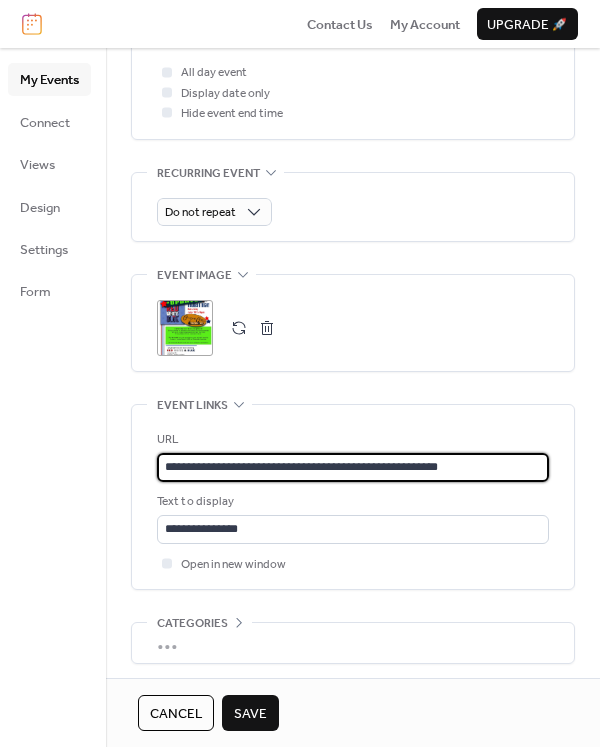 scroll, scrollTop: 916, scrollLeft: 0, axis: vertical 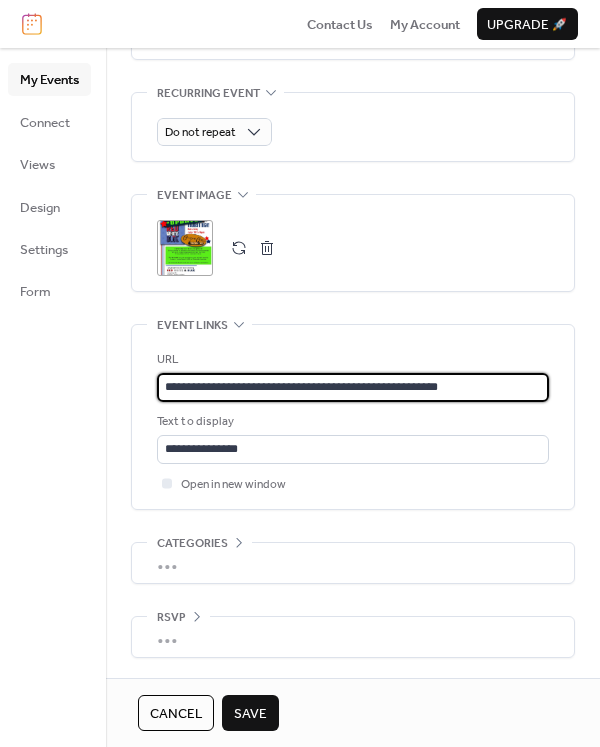 type on "**********" 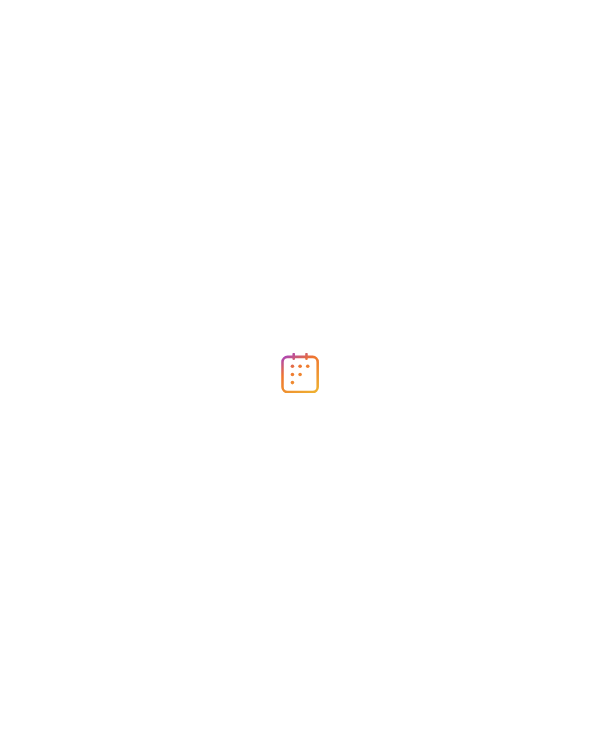 scroll, scrollTop: 0, scrollLeft: 0, axis: both 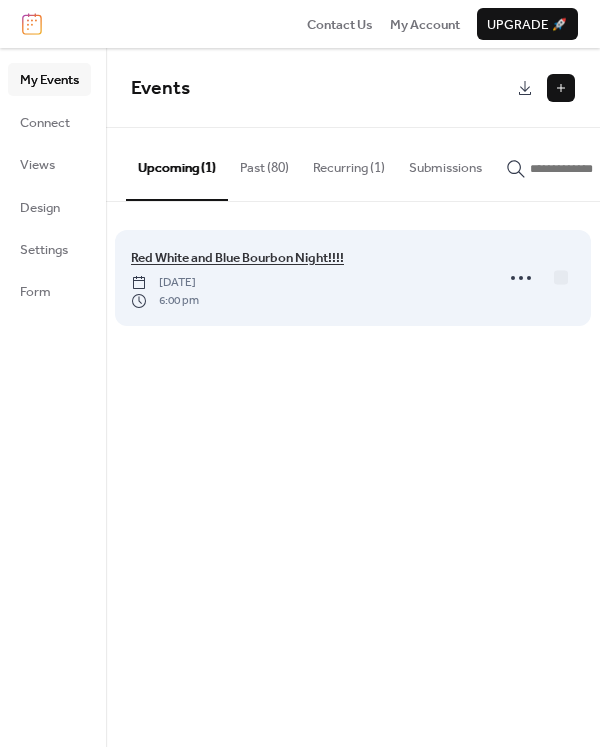 click on "Red White and Blue Bourbon Night!!!!" at bounding box center (237, 258) 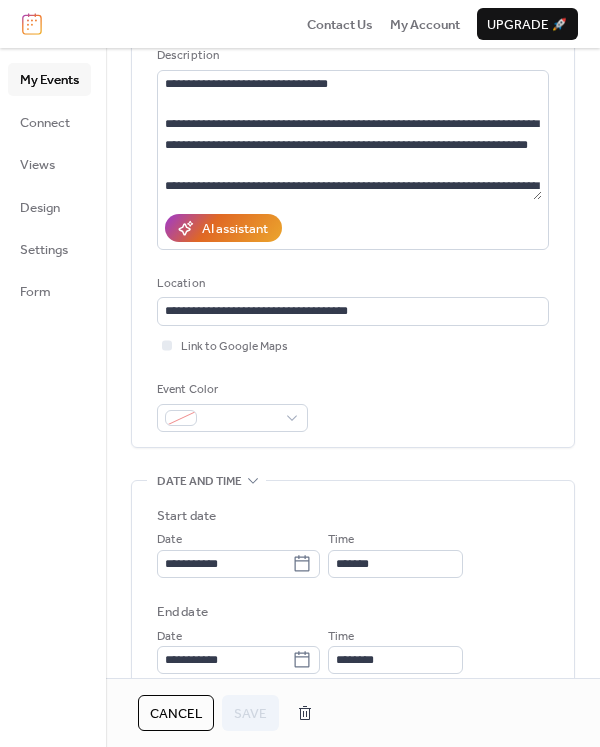 scroll, scrollTop: 100, scrollLeft: 0, axis: vertical 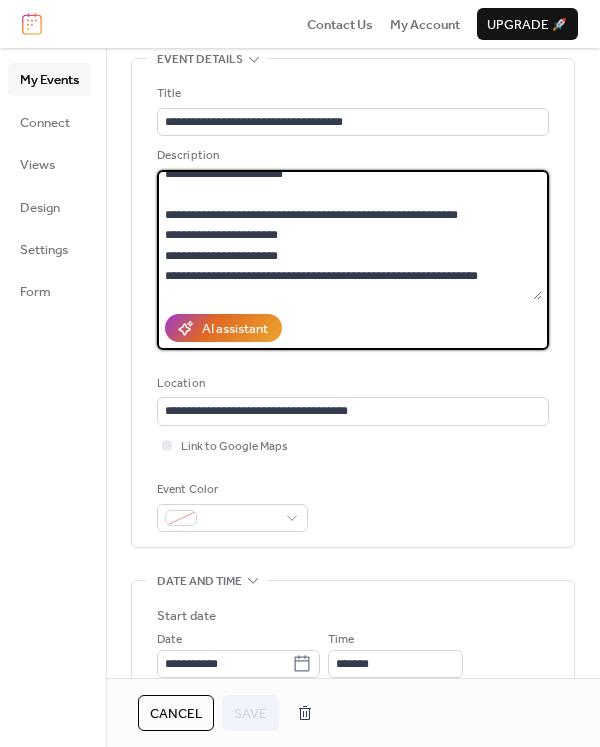 click on "**********" at bounding box center (349, 235) 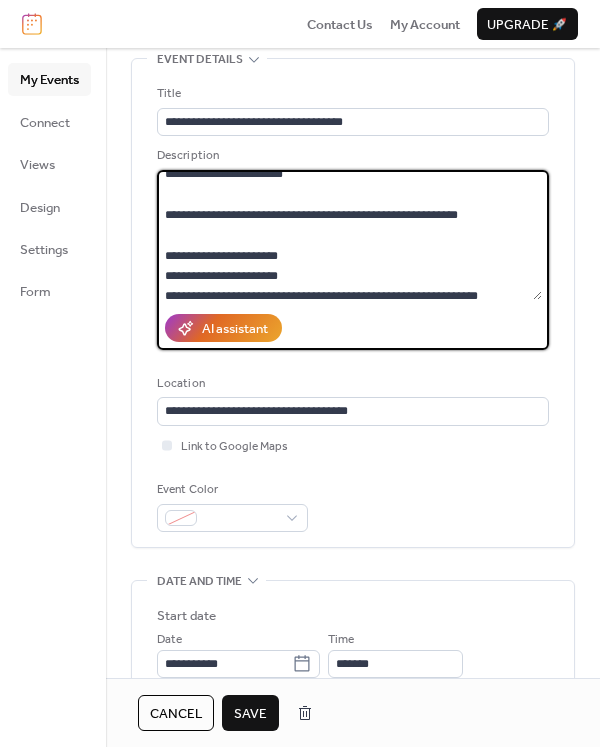 drag, startPoint x: 299, startPoint y: 255, endPoint x: 211, endPoint y: 253, distance: 88.02273 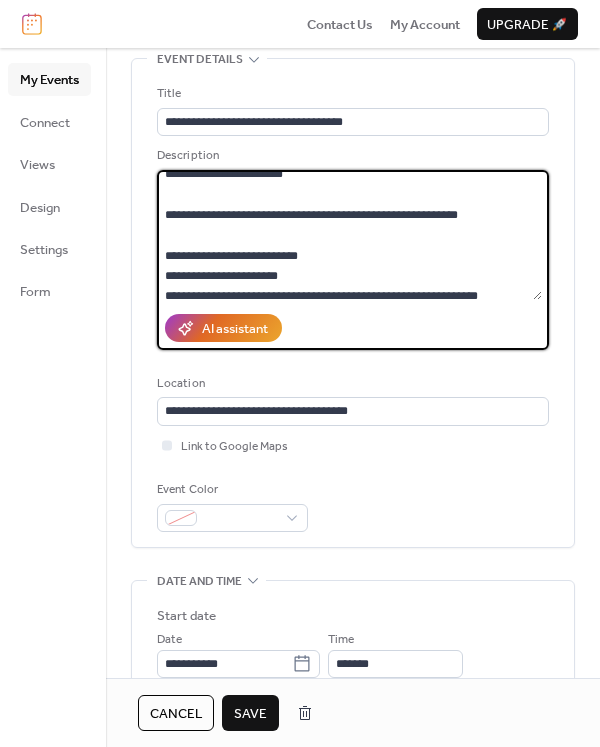 drag, startPoint x: 164, startPoint y: 250, endPoint x: 181, endPoint y: 258, distance: 18.788294 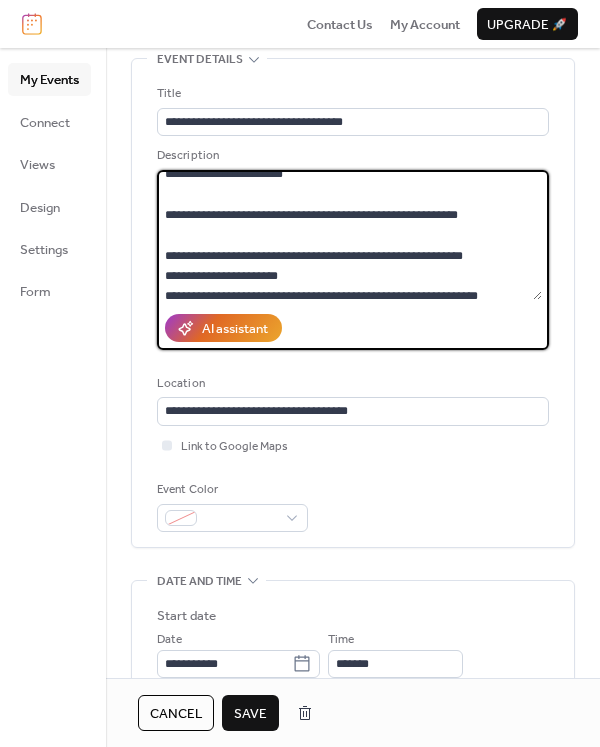 click on "**********" at bounding box center (349, 235) 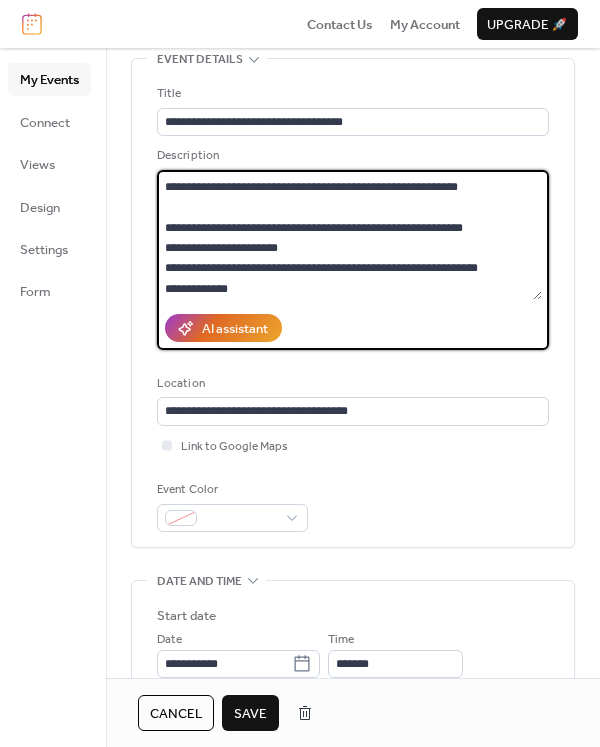 scroll, scrollTop: 245, scrollLeft: 0, axis: vertical 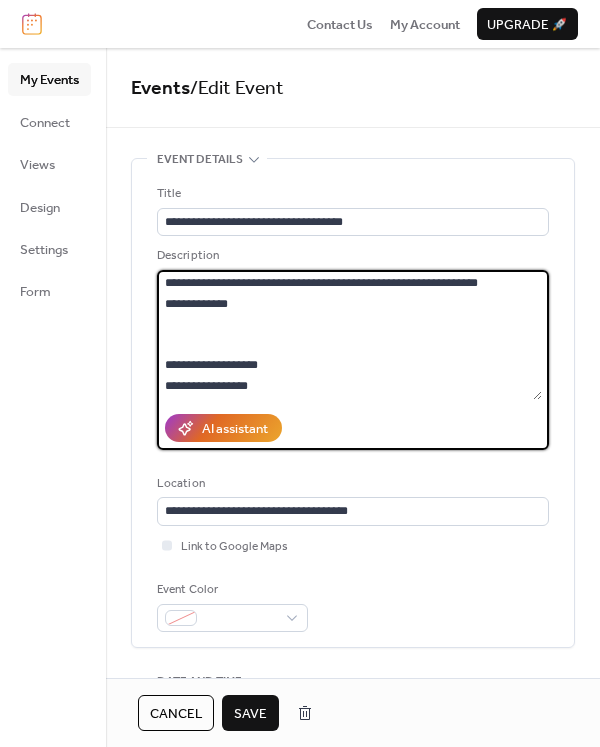 type on "**********" 